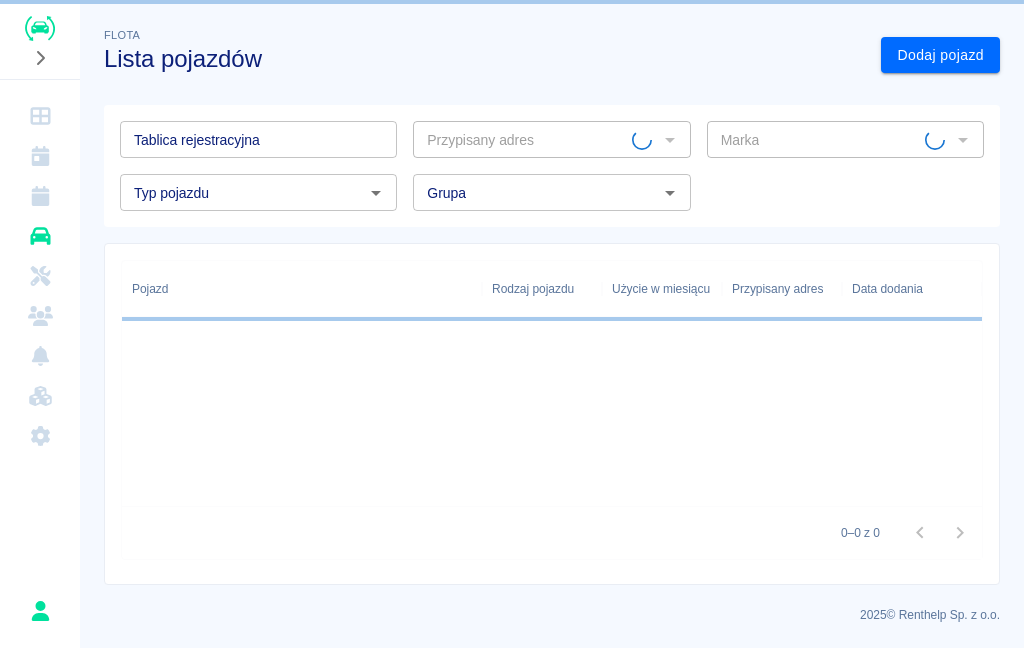 scroll, scrollTop: 0, scrollLeft: 0, axis: both 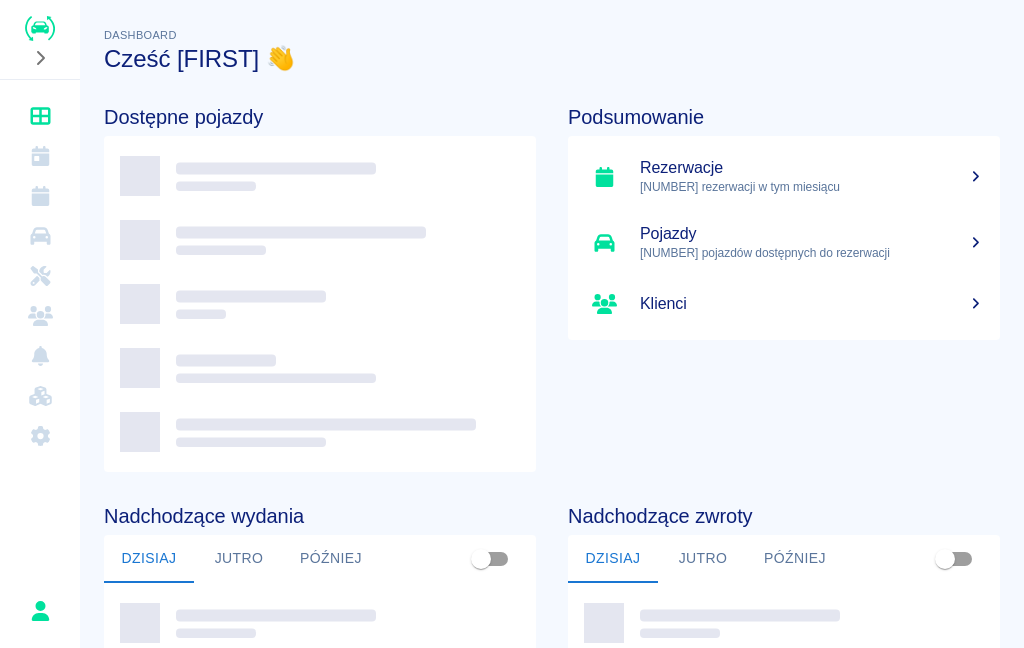 click 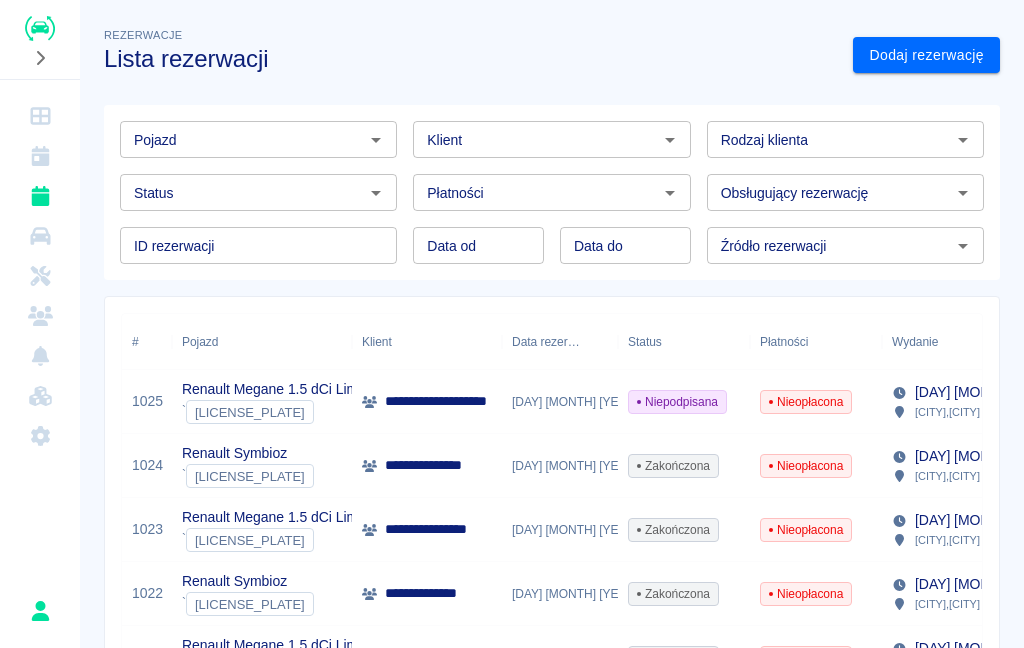 scroll, scrollTop: 0, scrollLeft: 0, axis: both 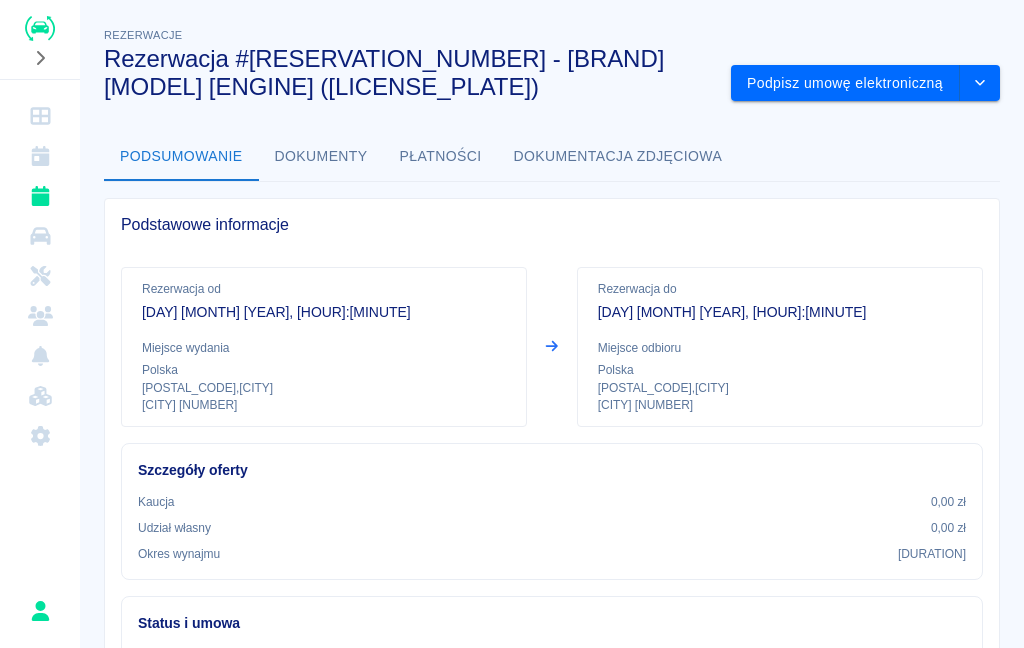 click on "Podpisz umowę elektroniczną" at bounding box center (845, 83) 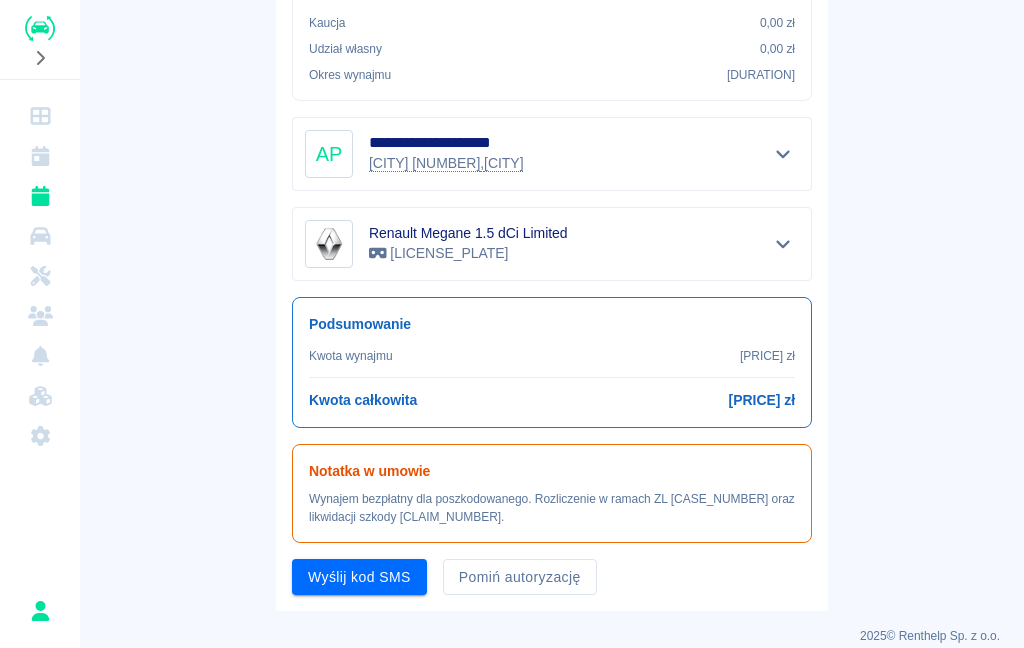 scroll, scrollTop: 441, scrollLeft: 0, axis: vertical 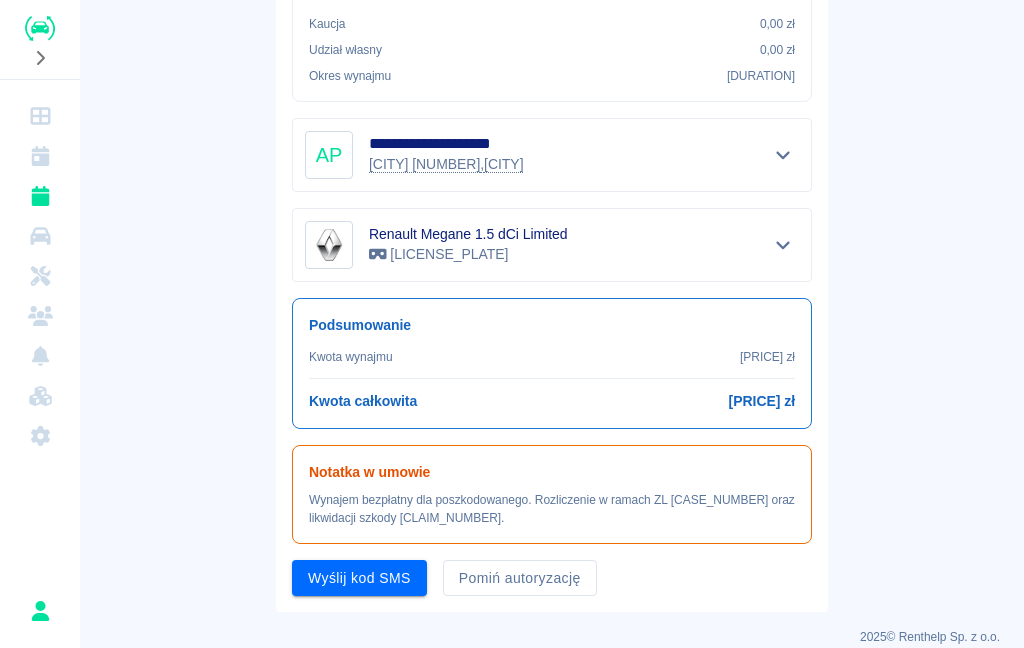 click on "Pomiń autoryzację" at bounding box center [520, 578] 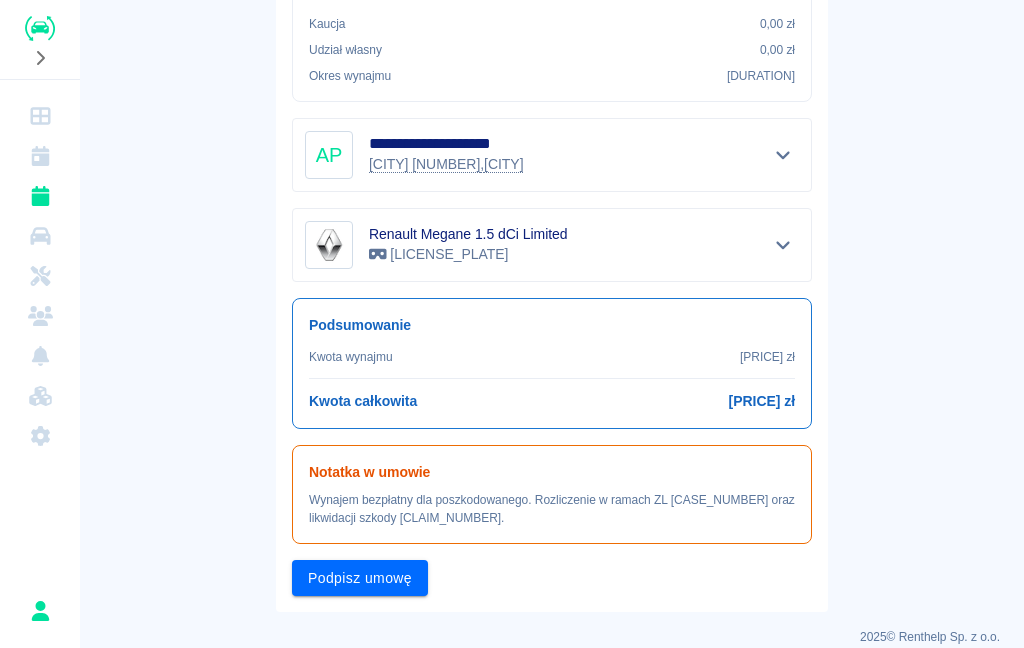 click on "Podpisz umowę" at bounding box center (360, 578) 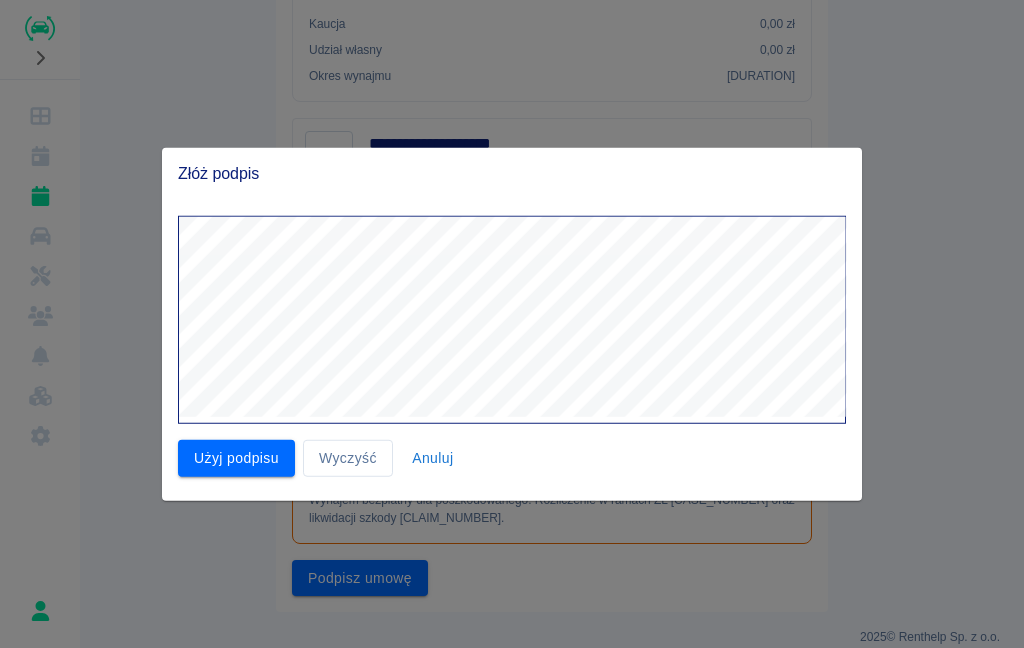 click on "Użyj podpisu" at bounding box center (236, 458) 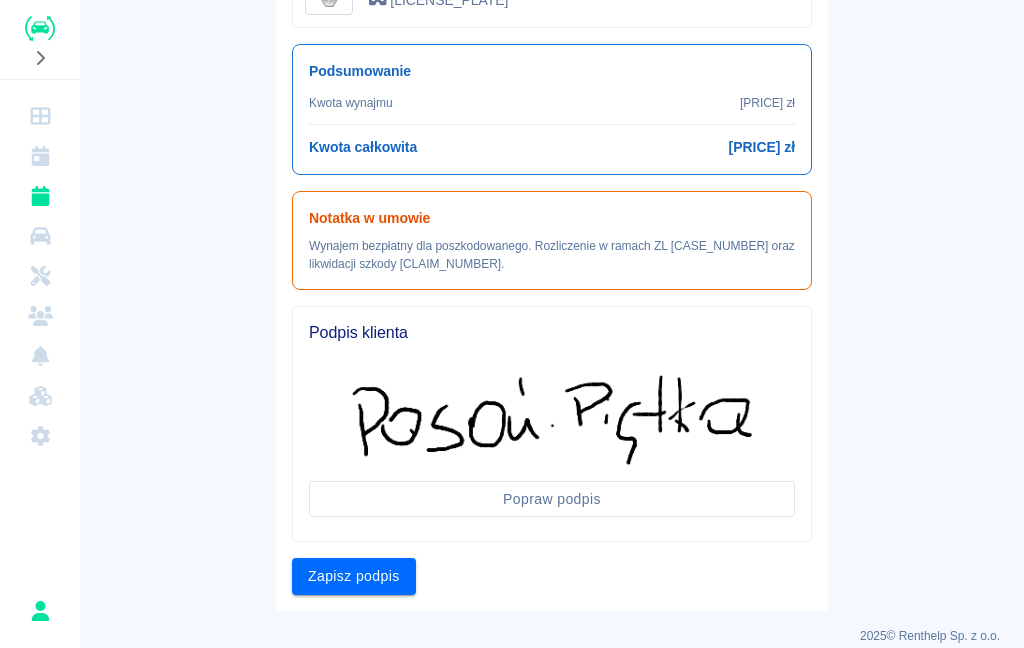 scroll, scrollTop: 693, scrollLeft: 0, axis: vertical 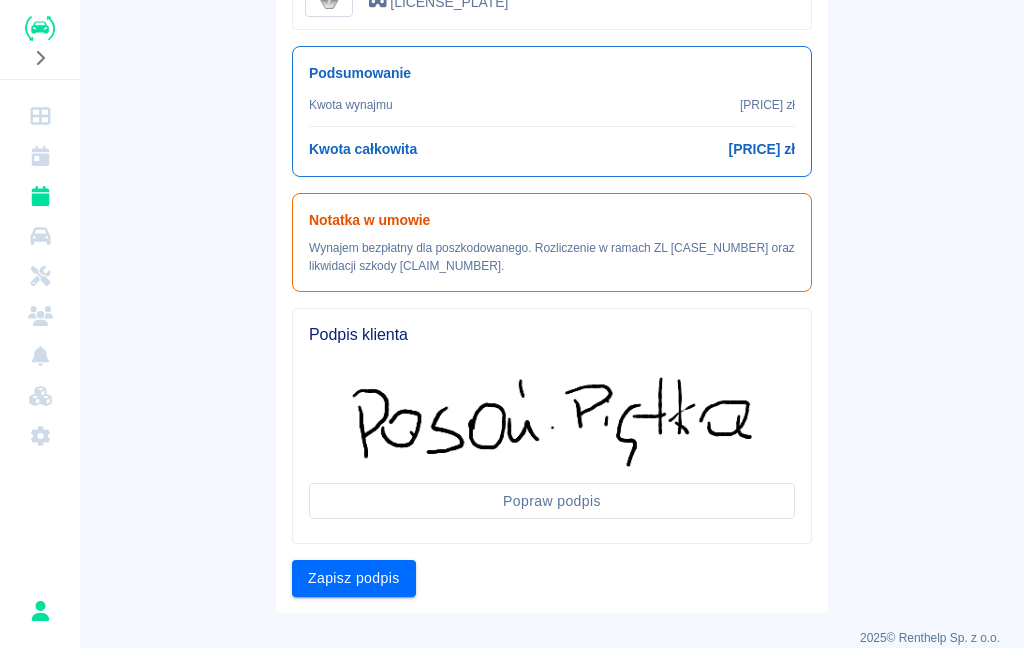 click on "Zapisz podpis" at bounding box center [354, 578] 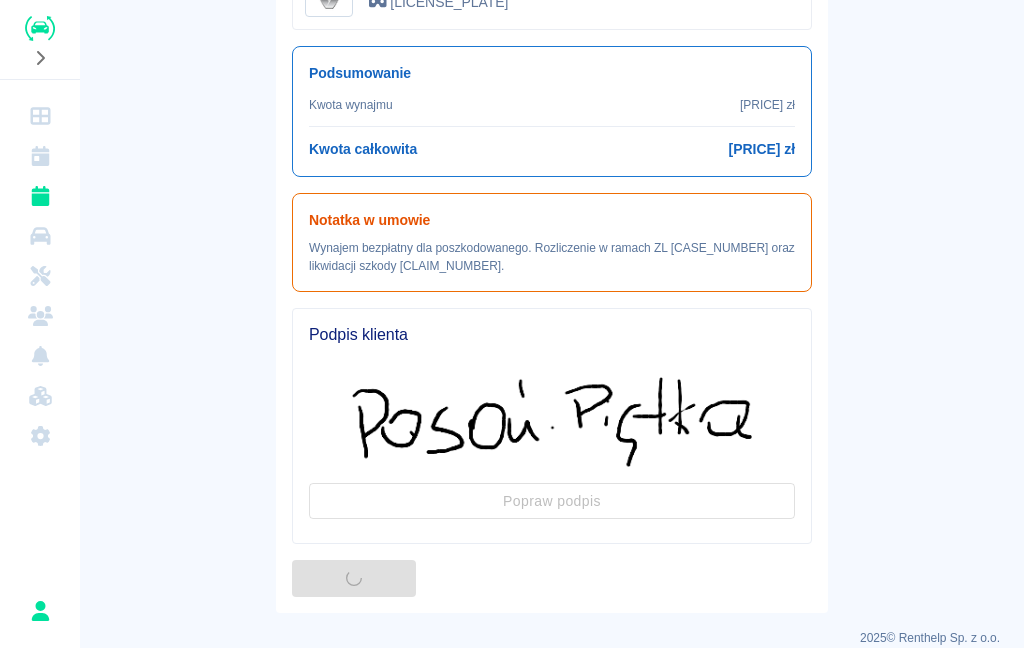 scroll, scrollTop: 0, scrollLeft: 0, axis: both 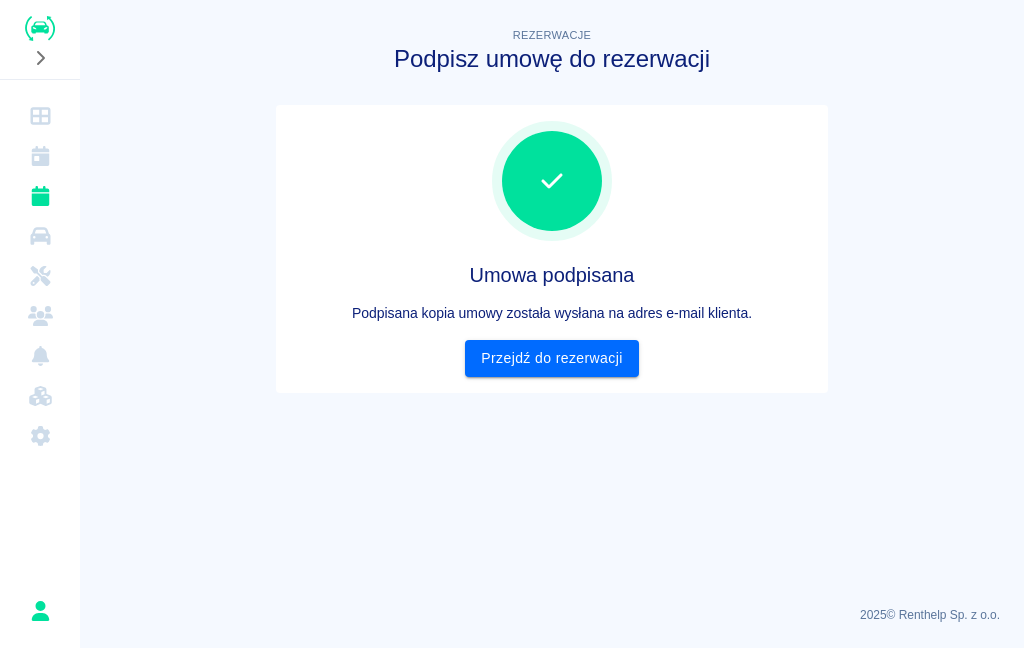 click on "Przejdź do rezerwacji" at bounding box center (551, 358) 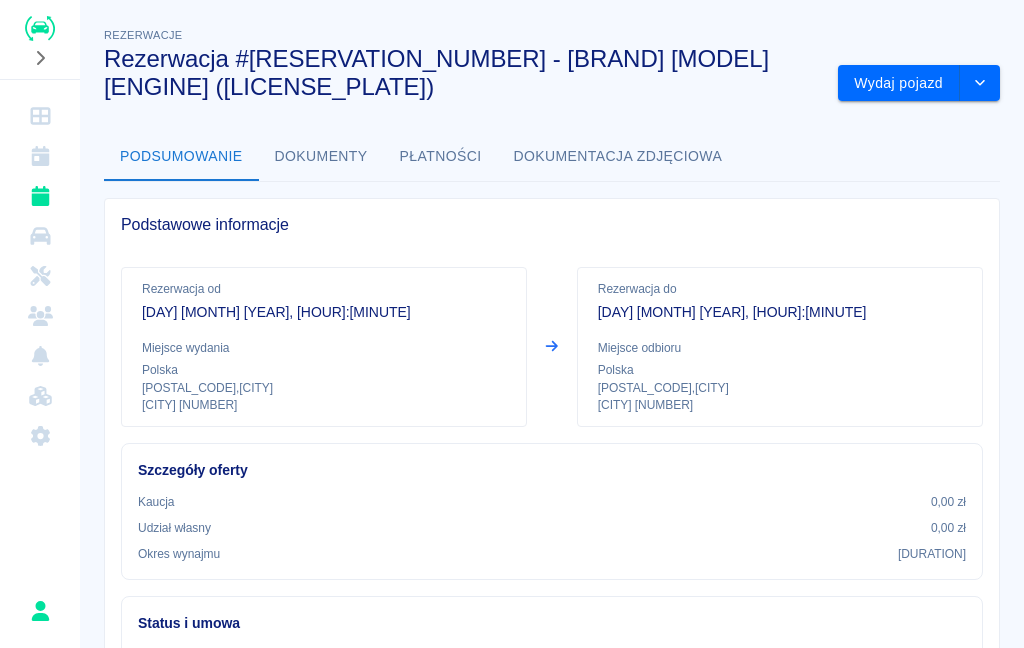 scroll, scrollTop: 0, scrollLeft: 0, axis: both 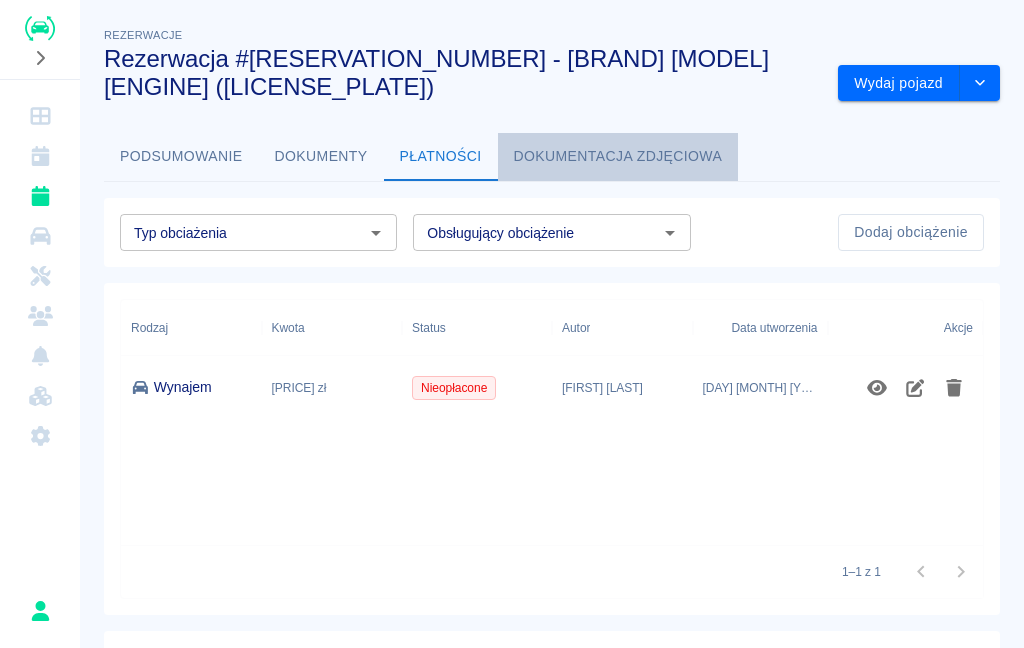 click on "Dokumentacja zdjęciowa" at bounding box center [618, 157] 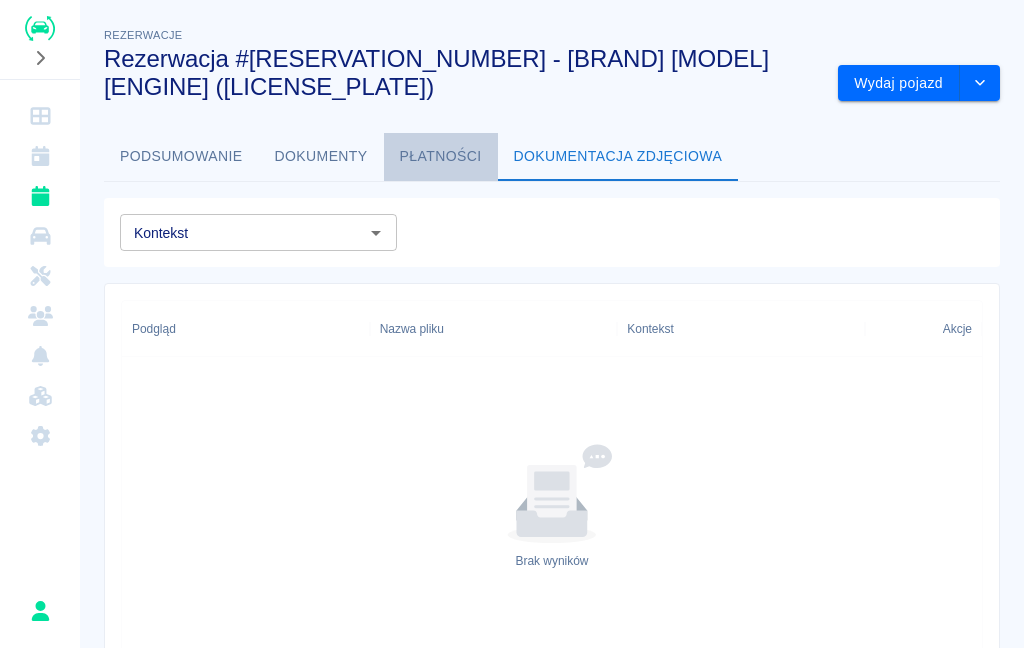 click on "Płatności" at bounding box center (441, 157) 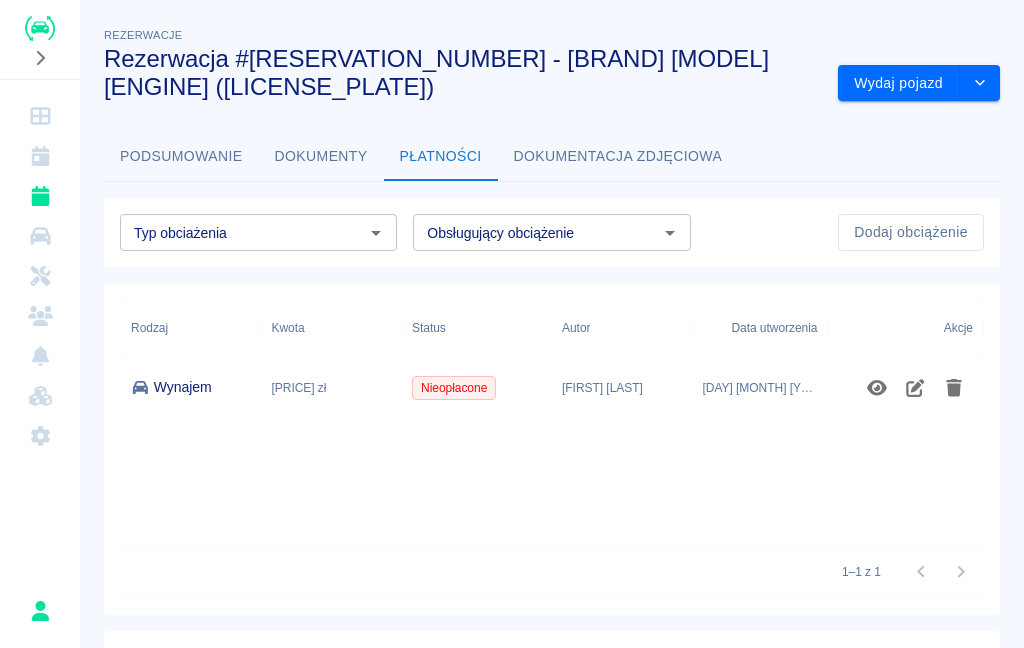 click on "Podsumowanie" at bounding box center [181, 157] 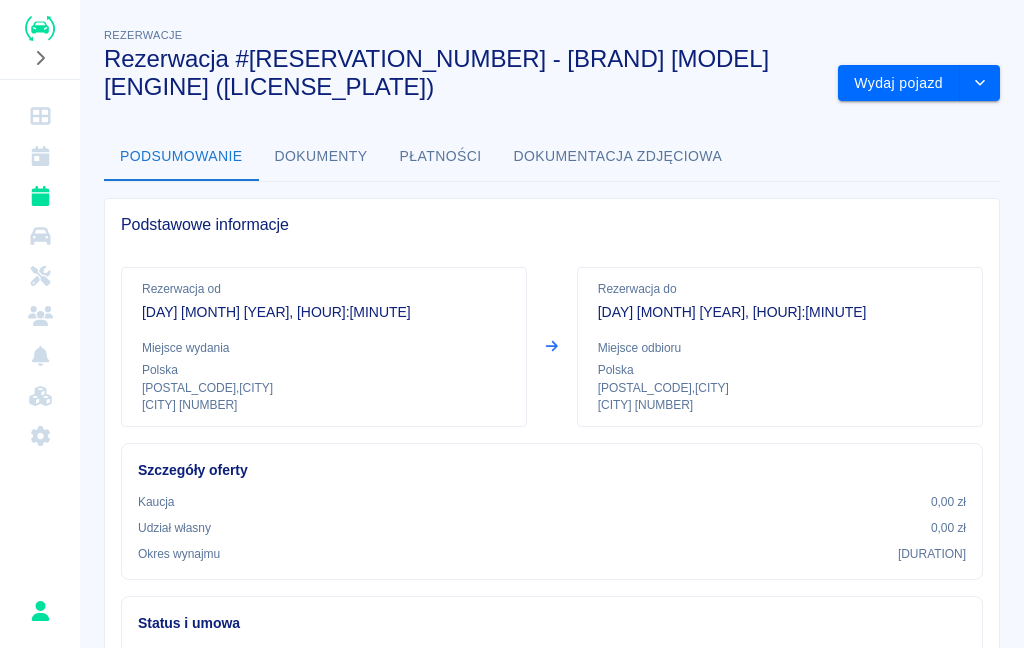 click on "Płatności" at bounding box center (441, 157) 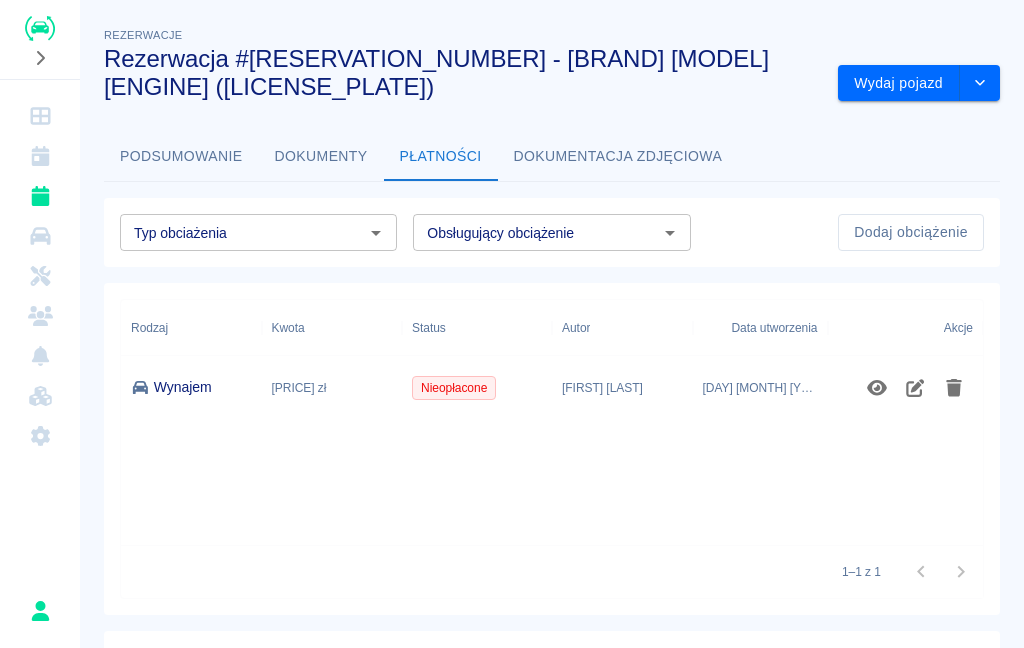 click on "Podsumowanie" at bounding box center [181, 157] 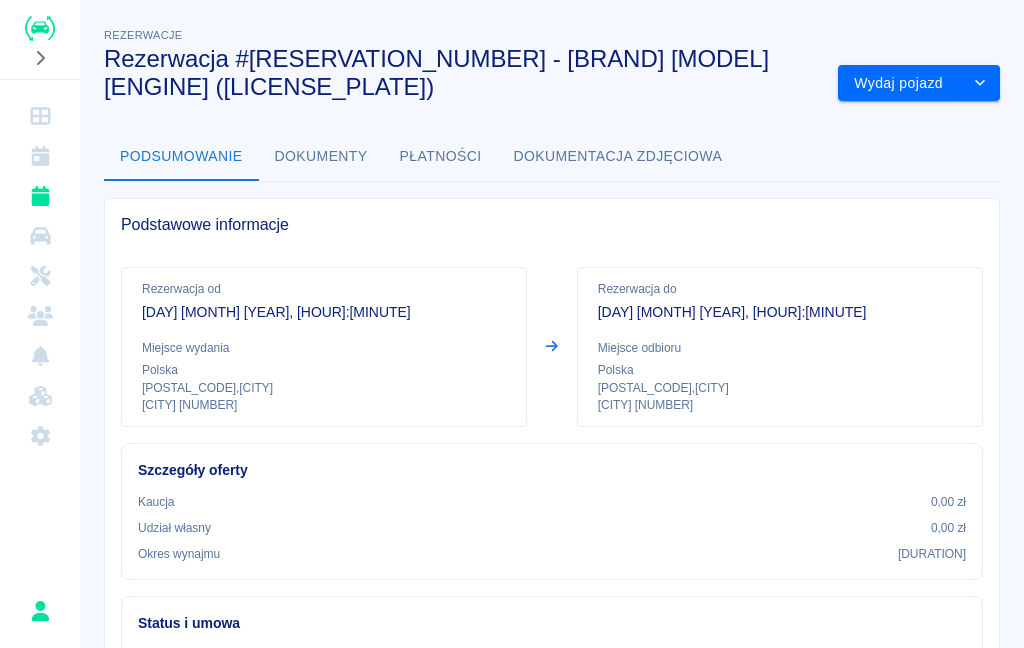 click on "Wydaj pojazd" at bounding box center [899, 83] 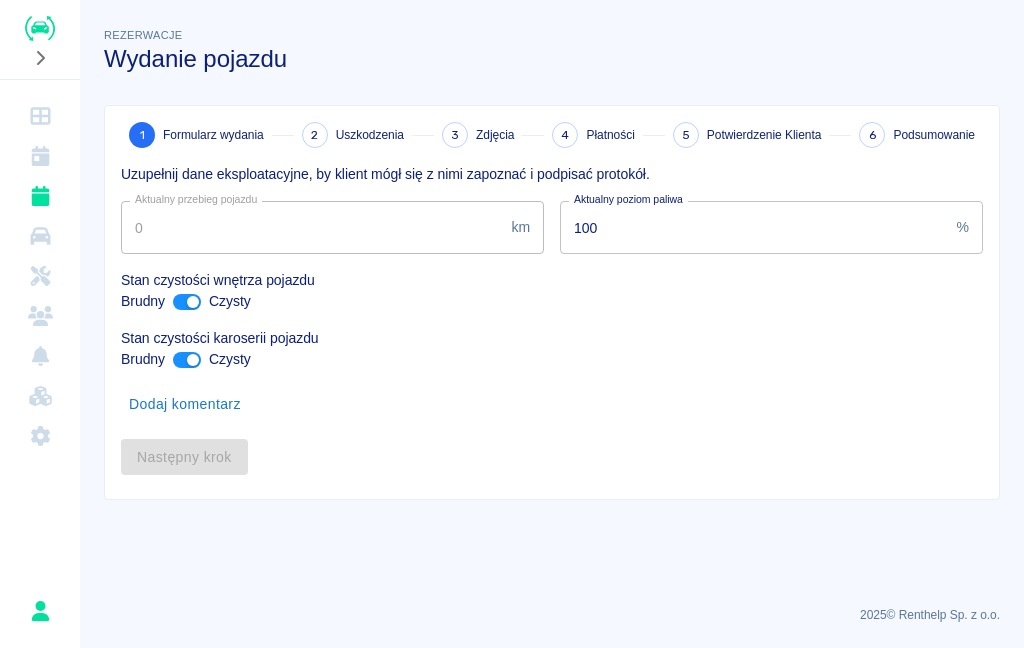 type on "[NUMBER]" 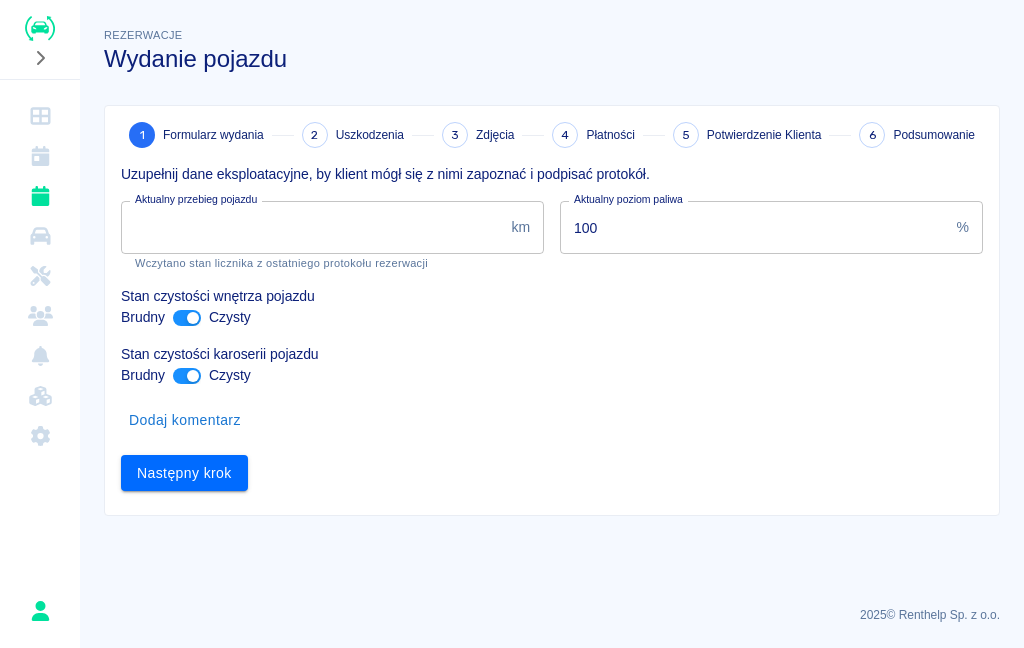 click on "Następny krok" at bounding box center [184, 473] 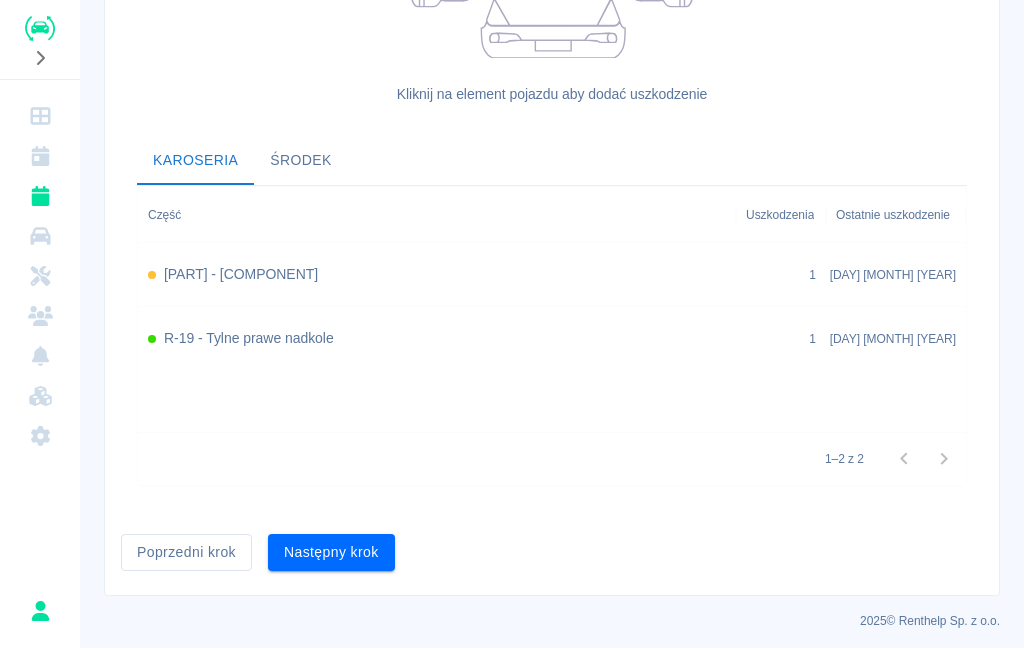 scroll, scrollTop: 593, scrollLeft: 0, axis: vertical 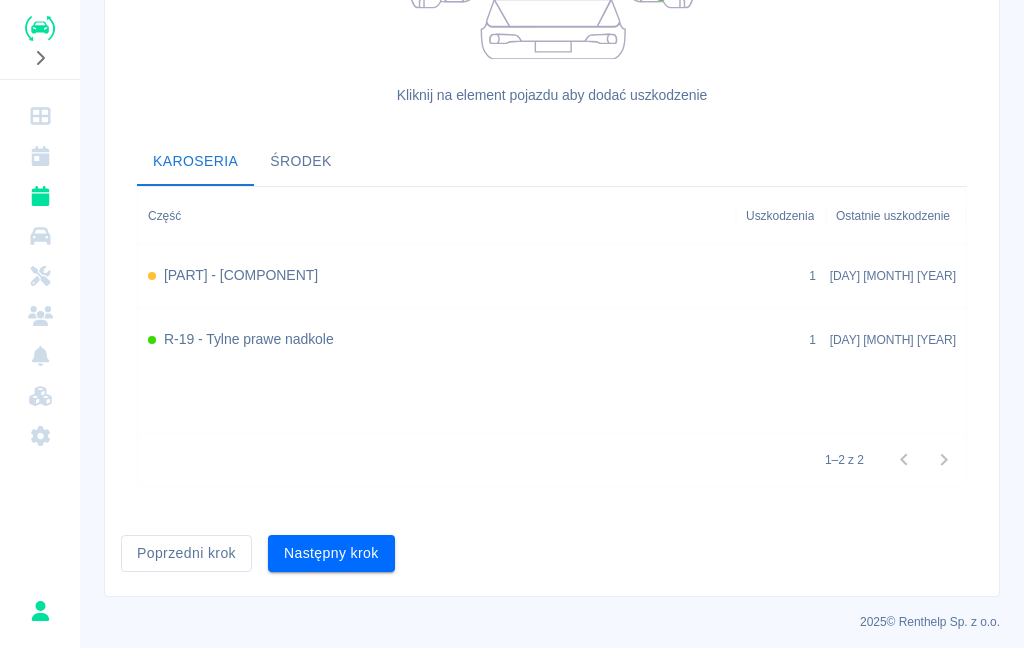 click on "Następny krok" at bounding box center [331, 553] 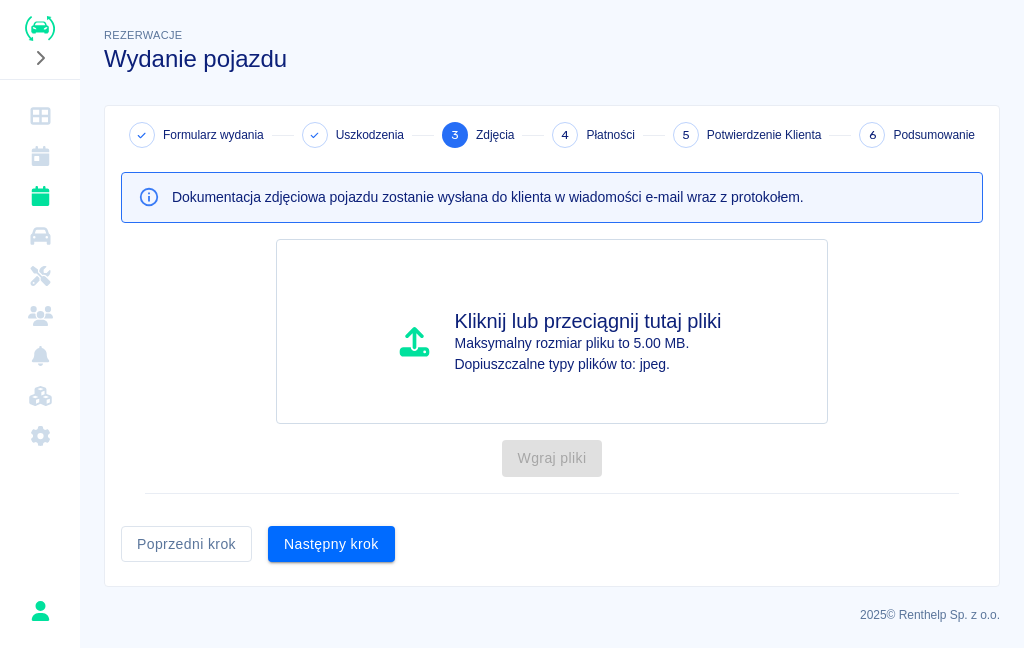 scroll, scrollTop: 0, scrollLeft: 0, axis: both 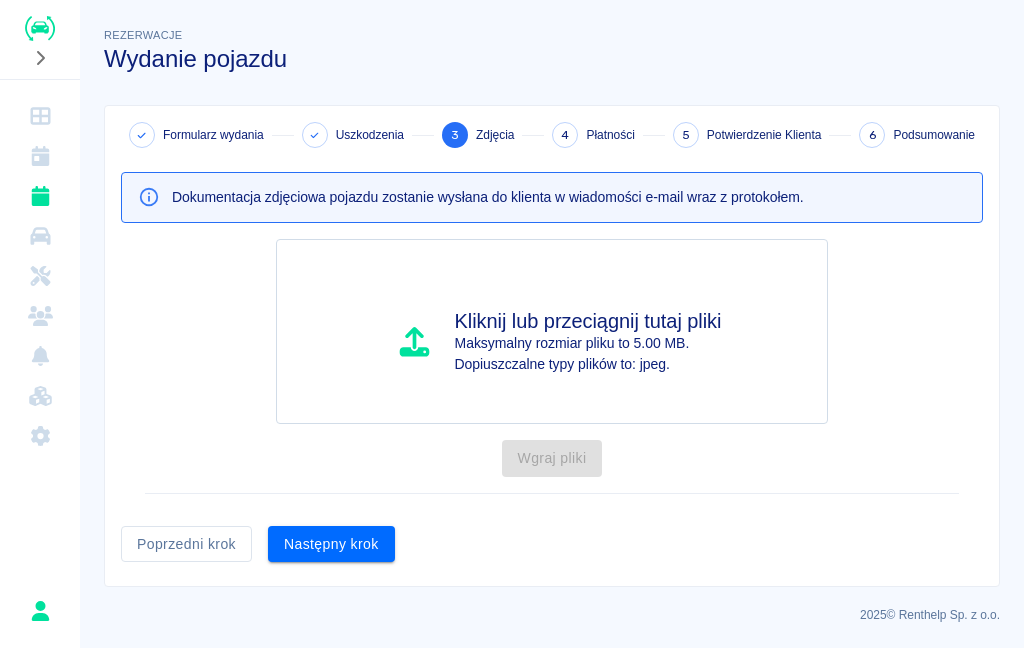 click on "Następny krok" at bounding box center [331, 544] 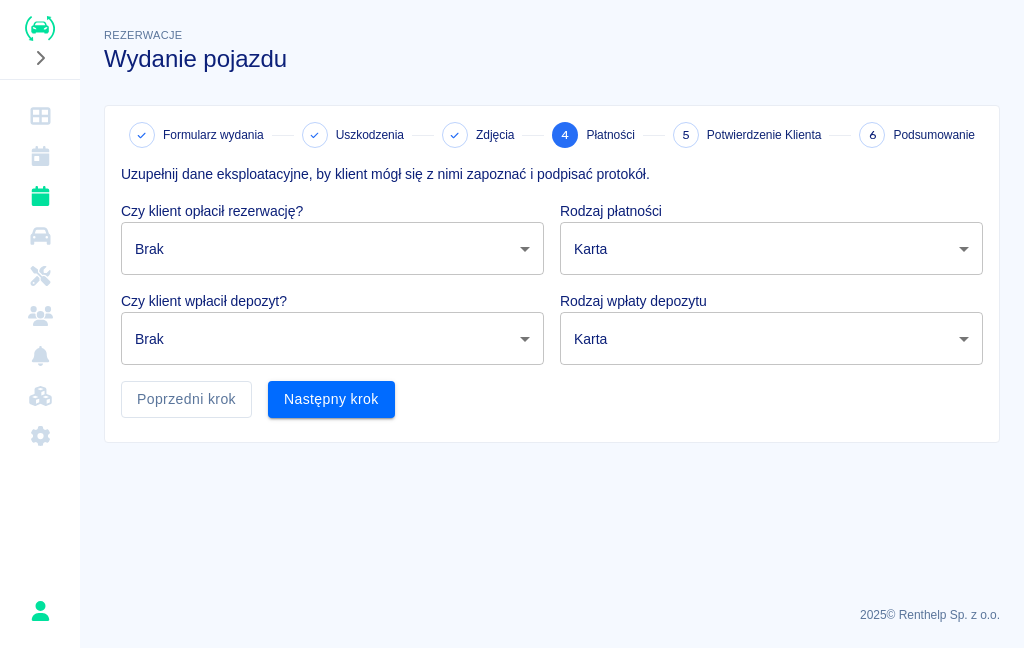 click on "Następny krok" at bounding box center [331, 399] 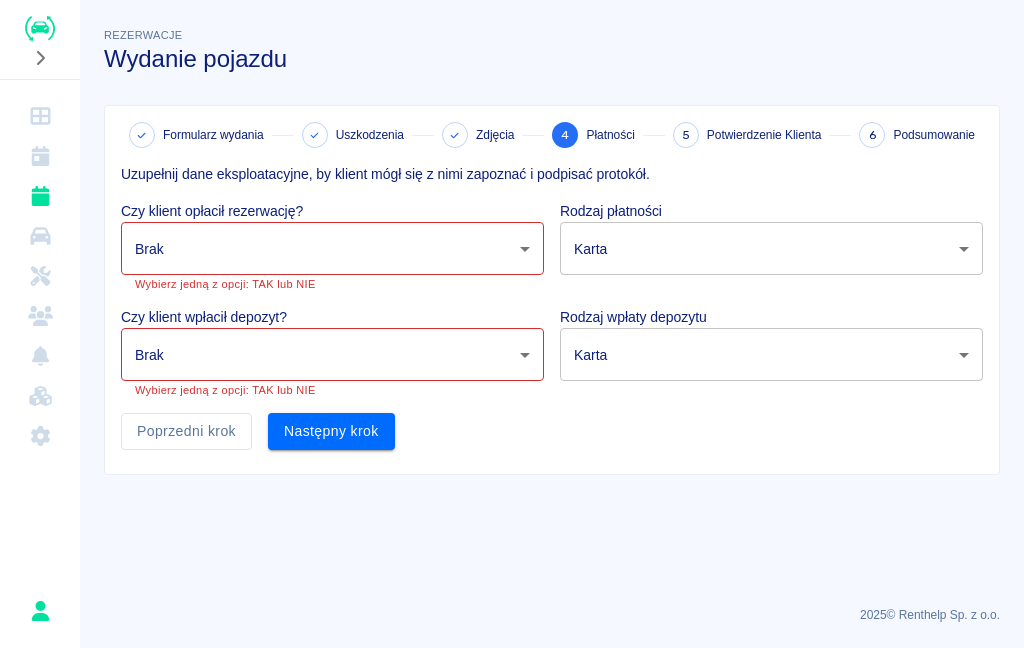 click on "Używamy plików Cookies, by zapewnić Ci najlepsze możliwe doświadczenie. Aby dowiedzieć się więcej, zapoznaj się z naszą Polityką Prywatności.  Polityka Prywatności Rozumiem Rezerwacje Wydanie pojazdu Formularz wydania Uszkodzenia Zdjęcia 4 Płatności 5 Potwierdzenie Klienta 6 Podsumowanie Uzupełnij dane eksploatacyjne, by klient mógł się z nimi zapoznać i podpisać protokół. Czy klient opłacił rezerwację? Brak none ​ Wybierz jedną z opcji: TAK lub NIE Rodzaj płatności Karta card ​ Czy klient wpłacił depozyt? Brak none ​ Wybierz jedną z opcji: TAK lub NIE Rodzaj wpłaty depozytu Karta terminal_card_authorization ​ Poprzedni krok Następny krok [YEAR]  © Renthelp Sp. z o.o. Wydanie pojazdu | Renthelp" at bounding box center [512, 324] 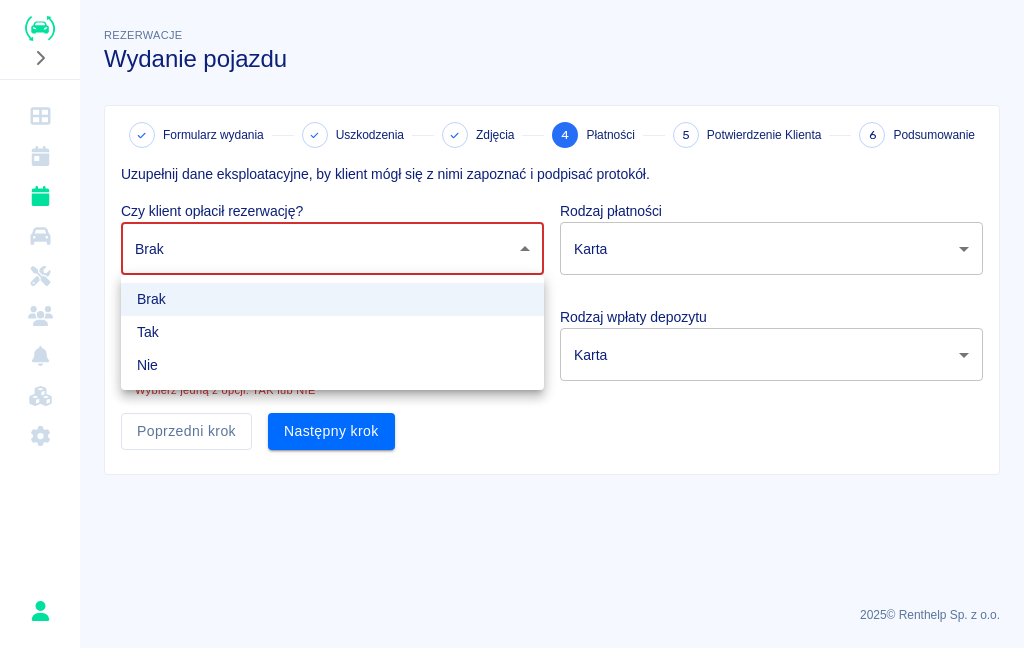 click on "Nie" at bounding box center (332, 365) 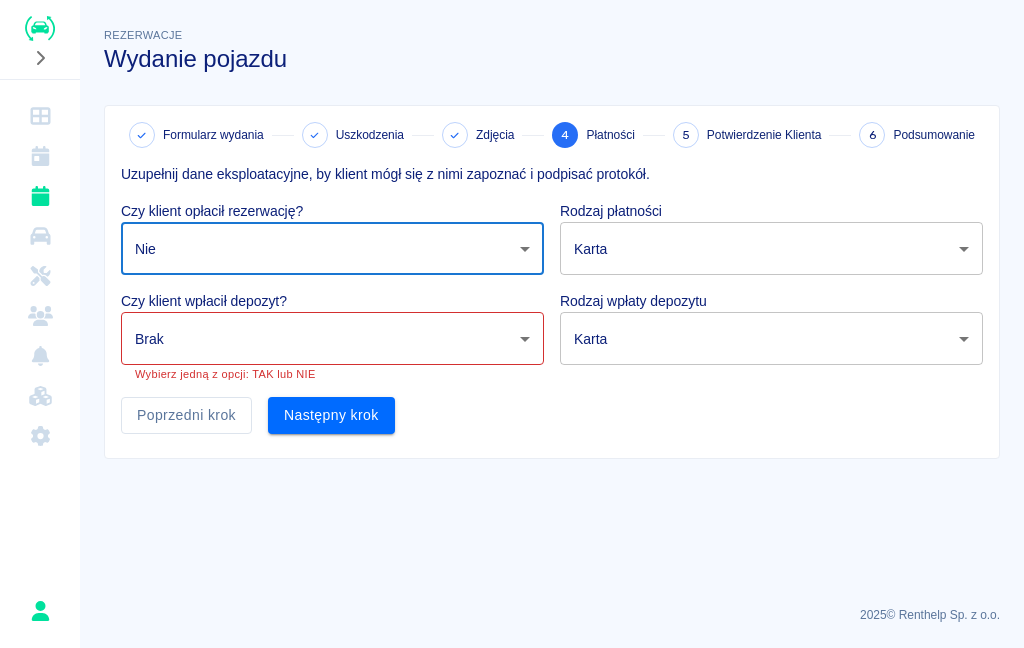 click on "Używamy plików Cookies, by zapewnić Ci najlepsze możliwe doświadczenie. Aby dowiedzieć się więcej, zapoznaj się z naszą Polityką Prywatności.  Polityka Prywatności Rozumiem Rezerwacje Wydanie pojazdu Formularz wydania Uszkodzenia Zdjęcia 4 Płatności 5 Potwierdzenie Klienta 6 Podsumowanie Uzupełnij dane eksploatacyjne, by klient mógł się z nimi zapoznać i podpisać protokół. Czy klient opłacił rezerwację? Nie false ​ Rodzaj płatności Karta card ​ Czy klient wpłacił depozyt? Brak none ​ Wybierz jedną z opcji: TAK lub NIE Rodzaj wpłaty depozytu Karta terminal_card_authorization ​ Poprzedni krok Następny krok [YEAR]  © Renthelp Sp. z o.o. Wydanie pojazdu | Renthelp" at bounding box center [512, 324] 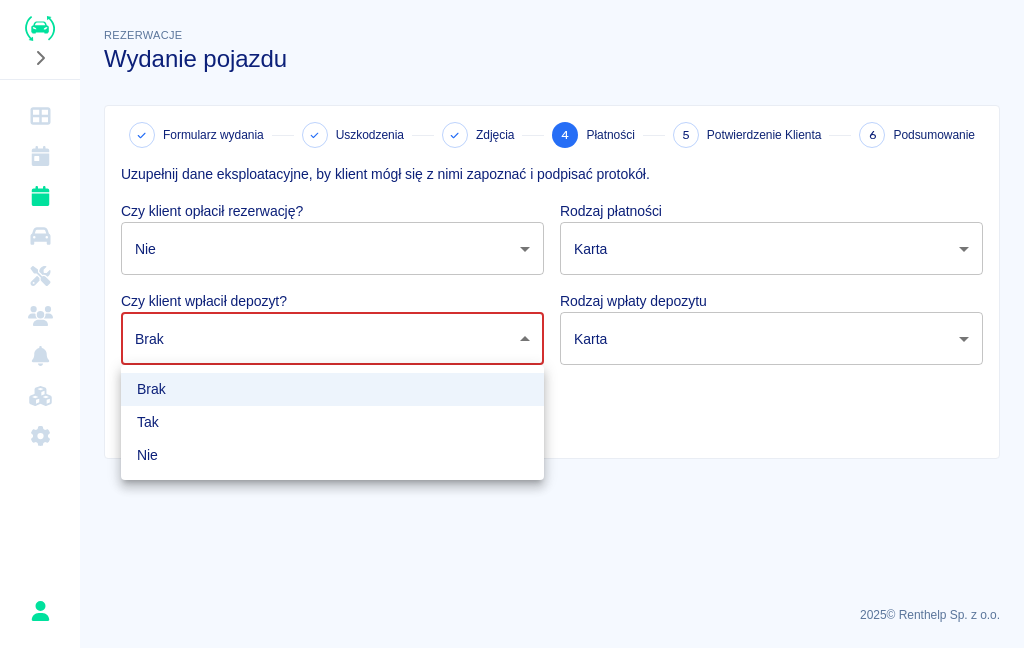 click on "Nie" at bounding box center [332, 455] 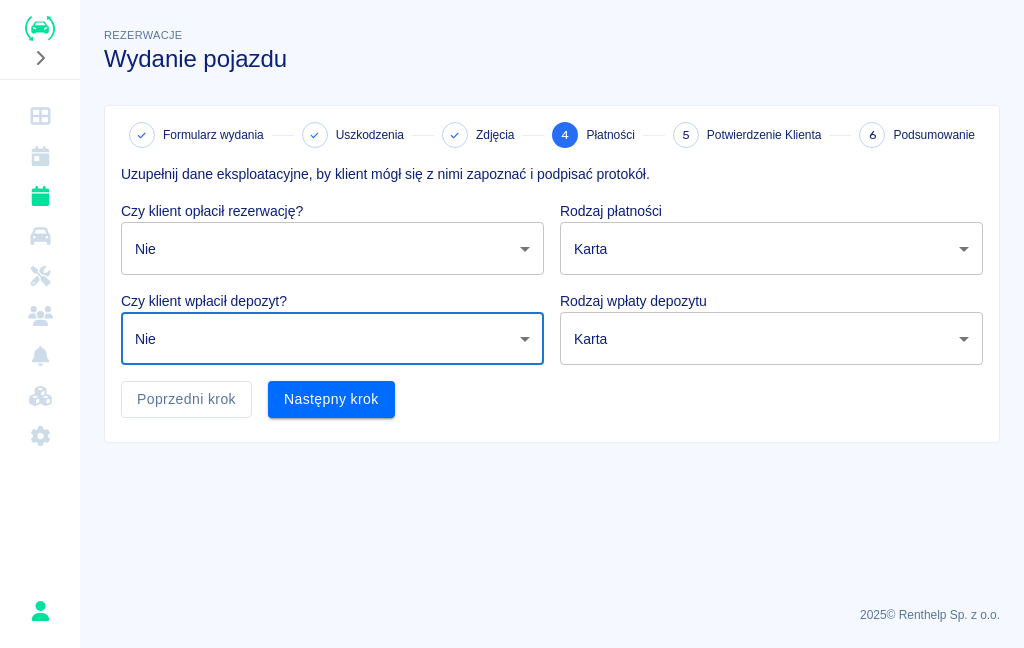 click on "Następny krok" at bounding box center (331, 399) 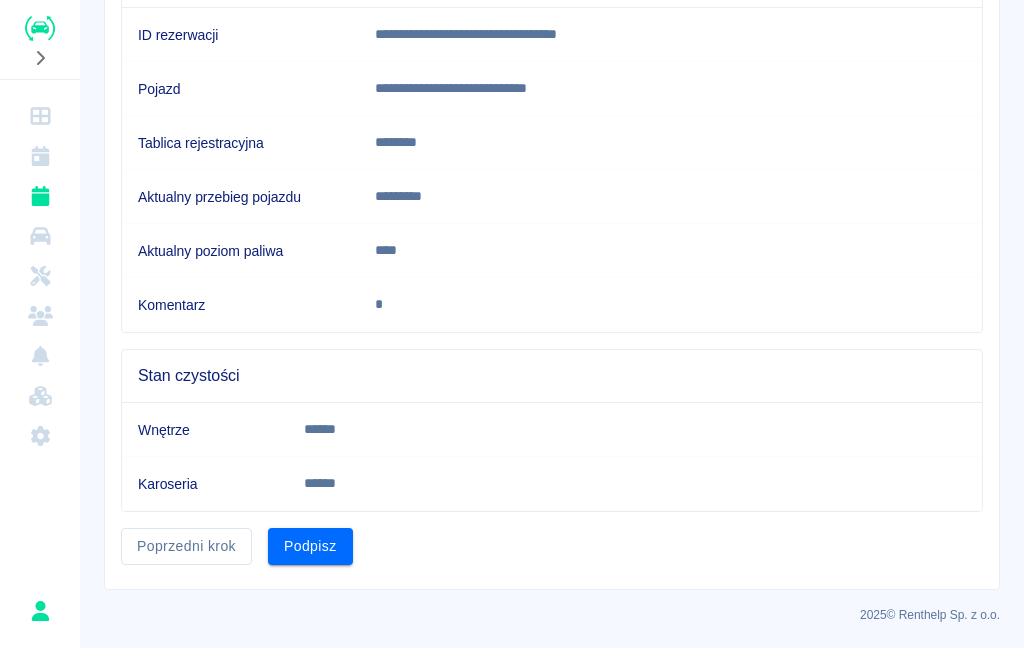 scroll, scrollTop: 246, scrollLeft: 0, axis: vertical 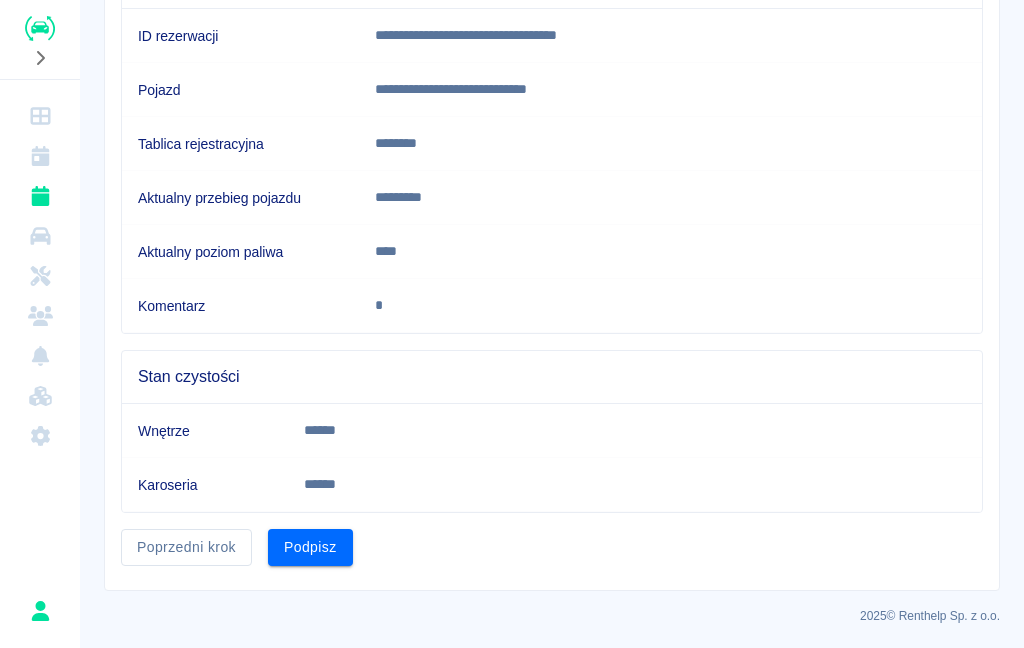 click on "Podpisz" at bounding box center [310, 547] 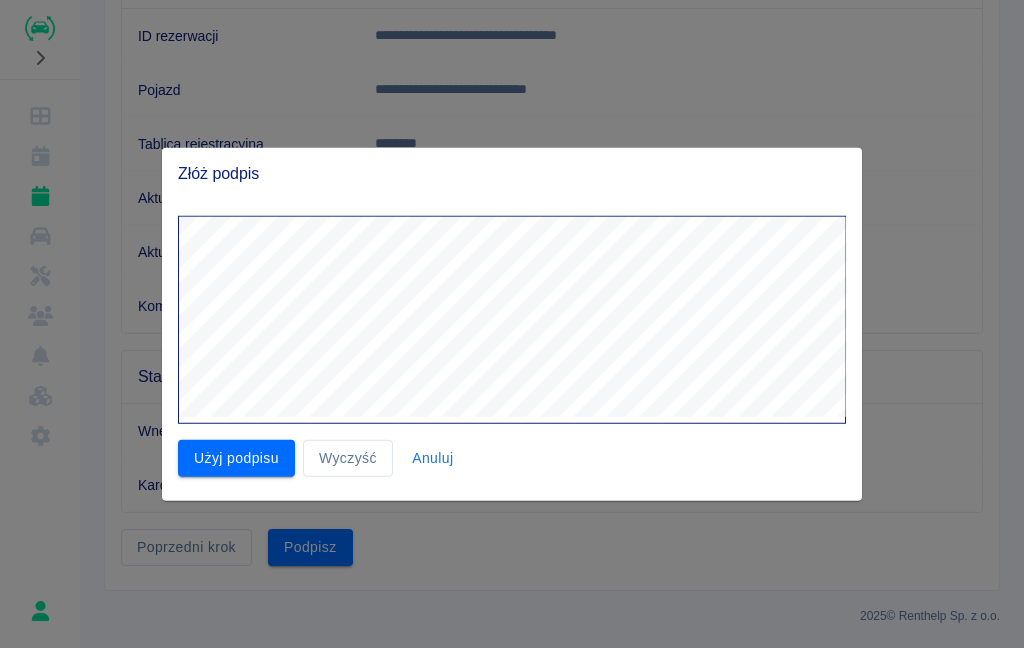 click on "Użyj podpisu" at bounding box center (236, 458) 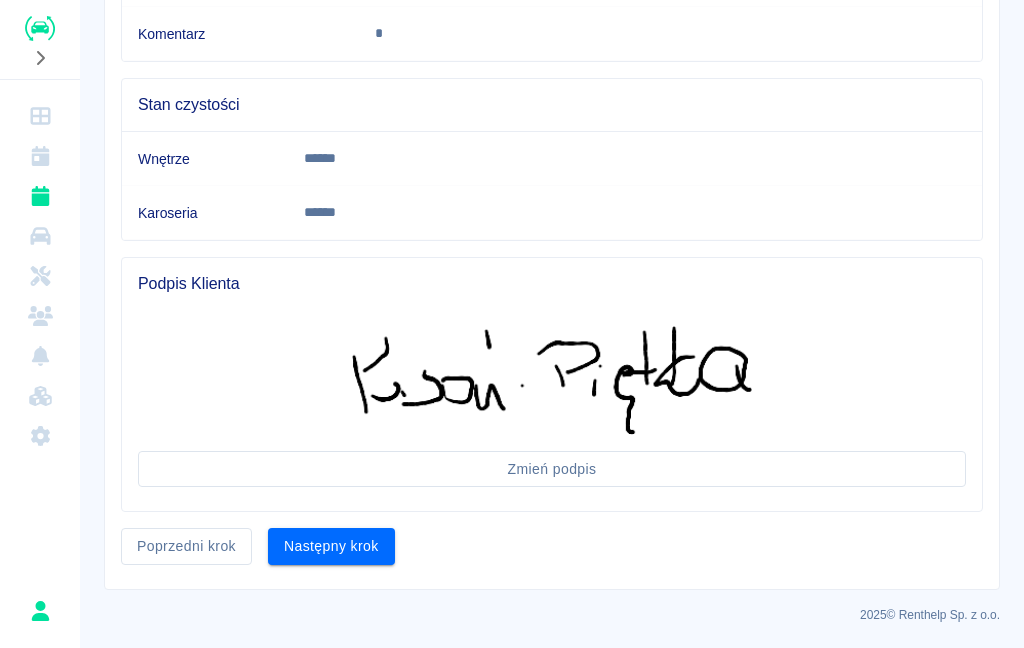 scroll, scrollTop: 517, scrollLeft: 0, axis: vertical 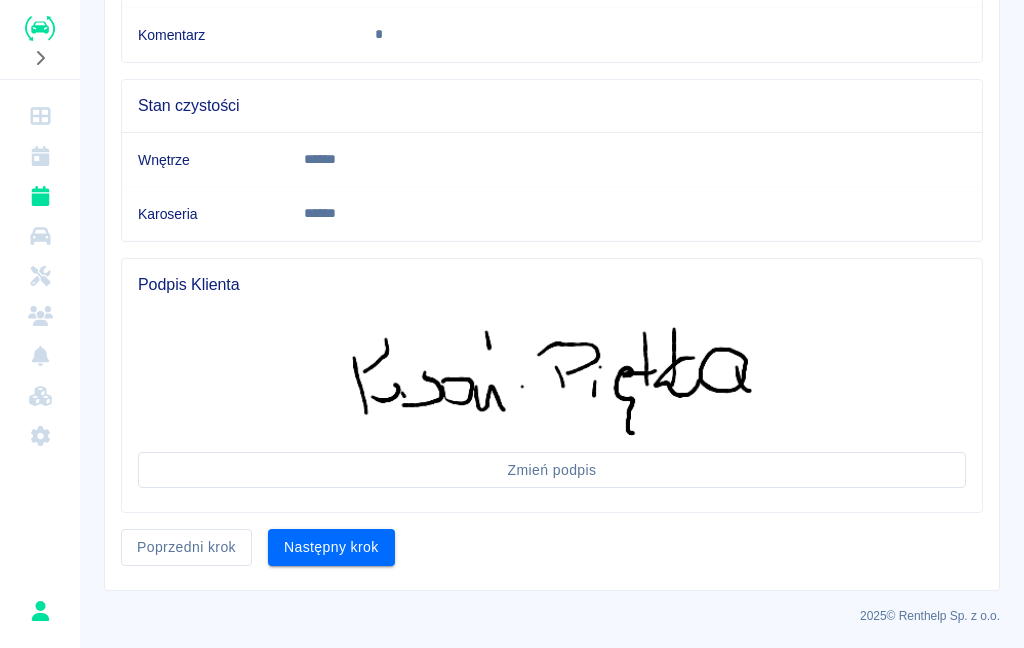 click on "Następny krok" at bounding box center [331, 547] 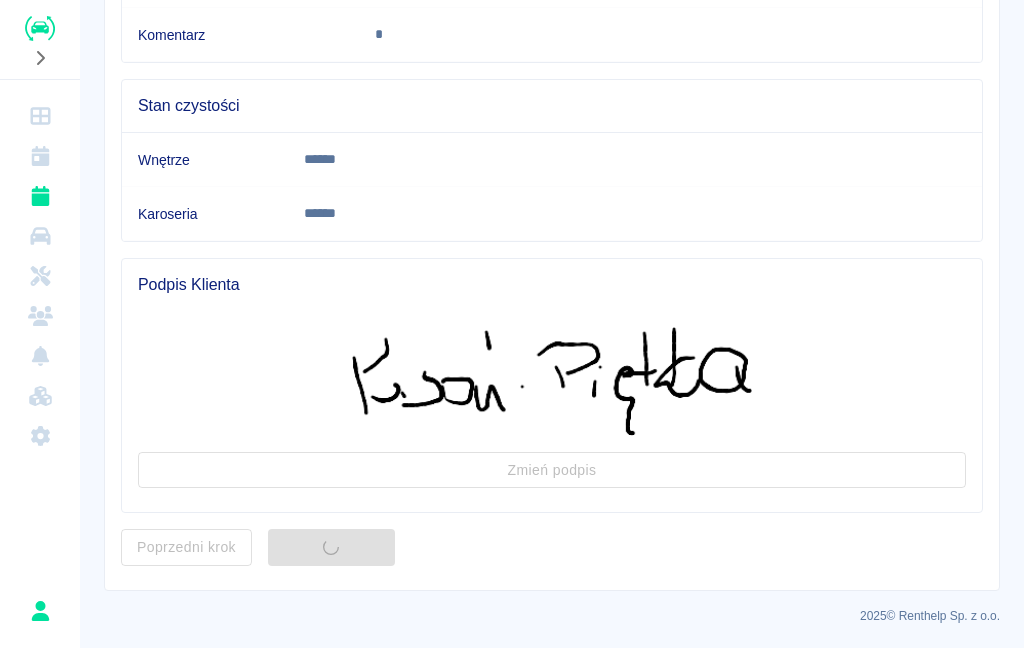 scroll, scrollTop: 0, scrollLeft: 0, axis: both 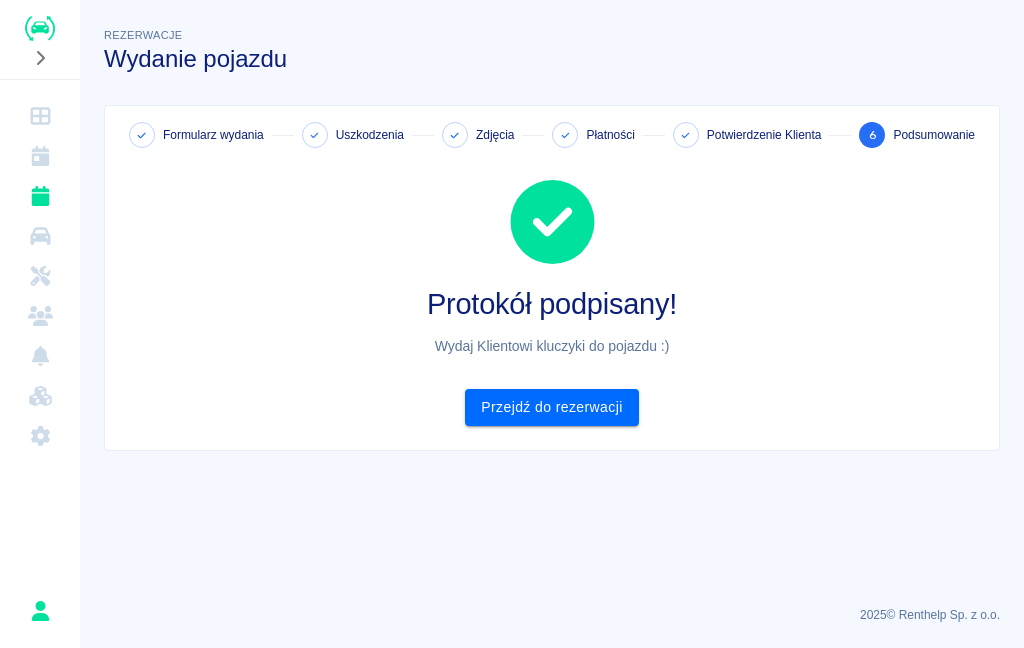 click on "Przejdź do rezerwacji" at bounding box center [551, 407] 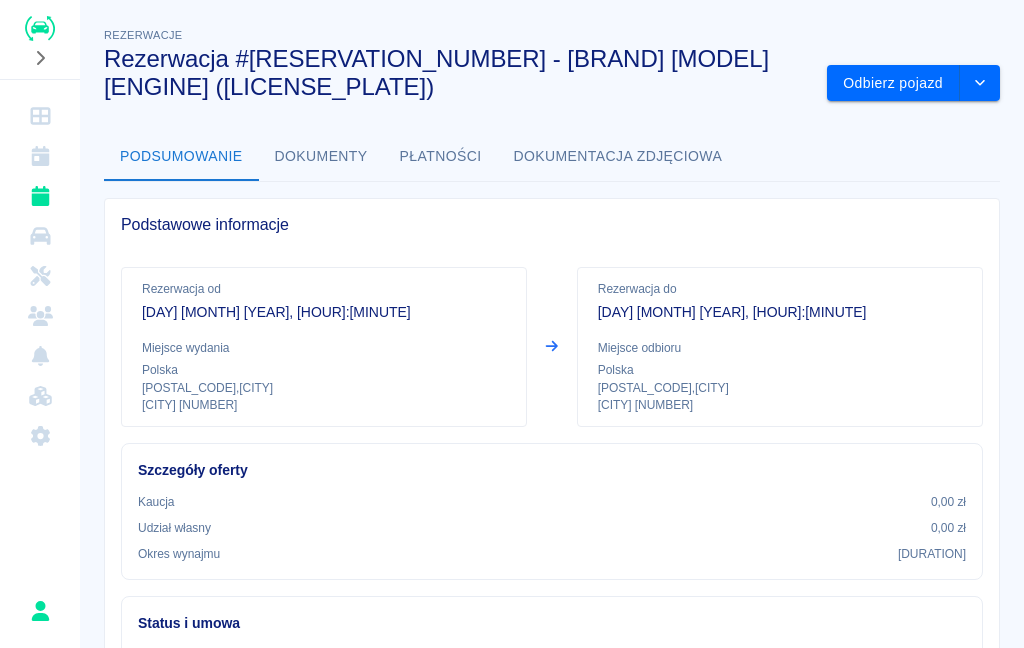 scroll, scrollTop: 0, scrollLeft: 0, axis: both 